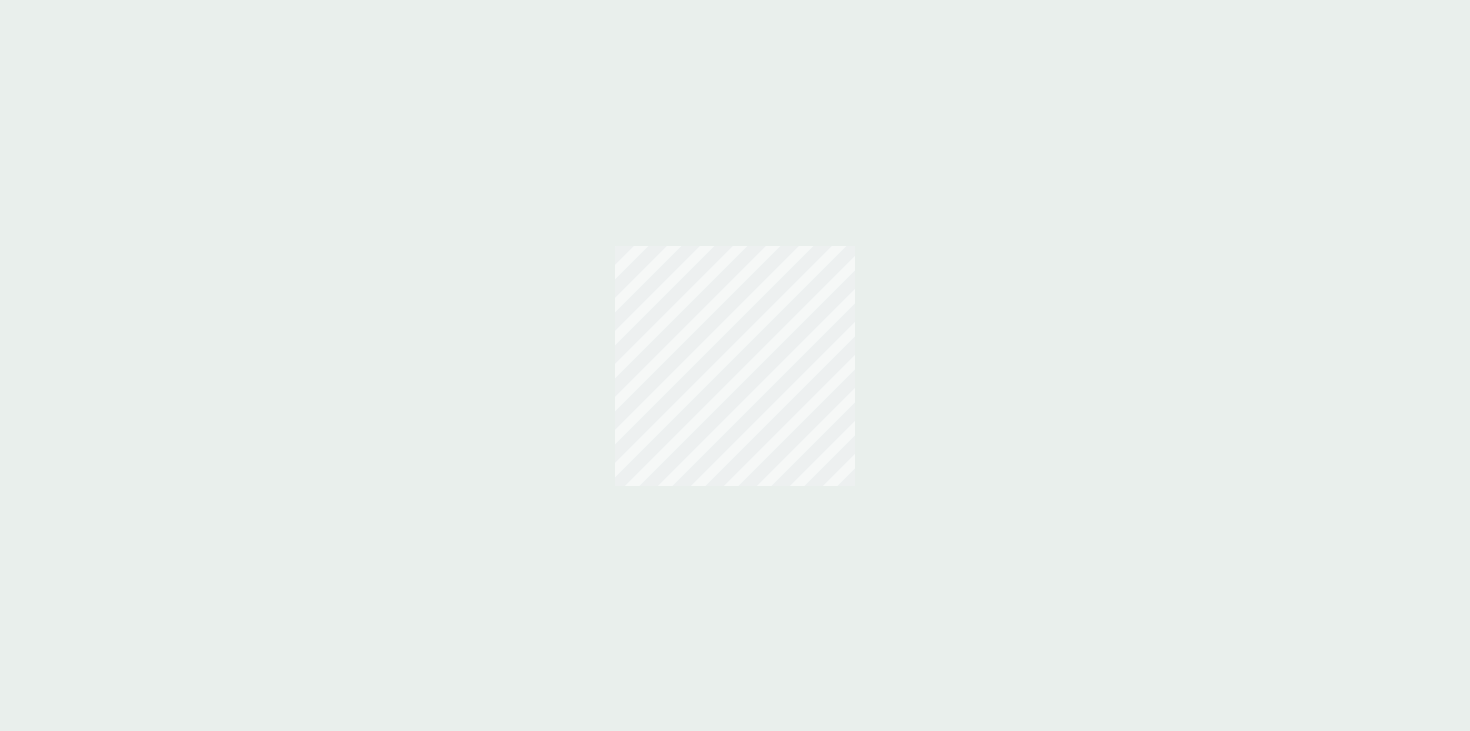 scroll, scrollTop: 0, scrollLeft: 0, axis: both 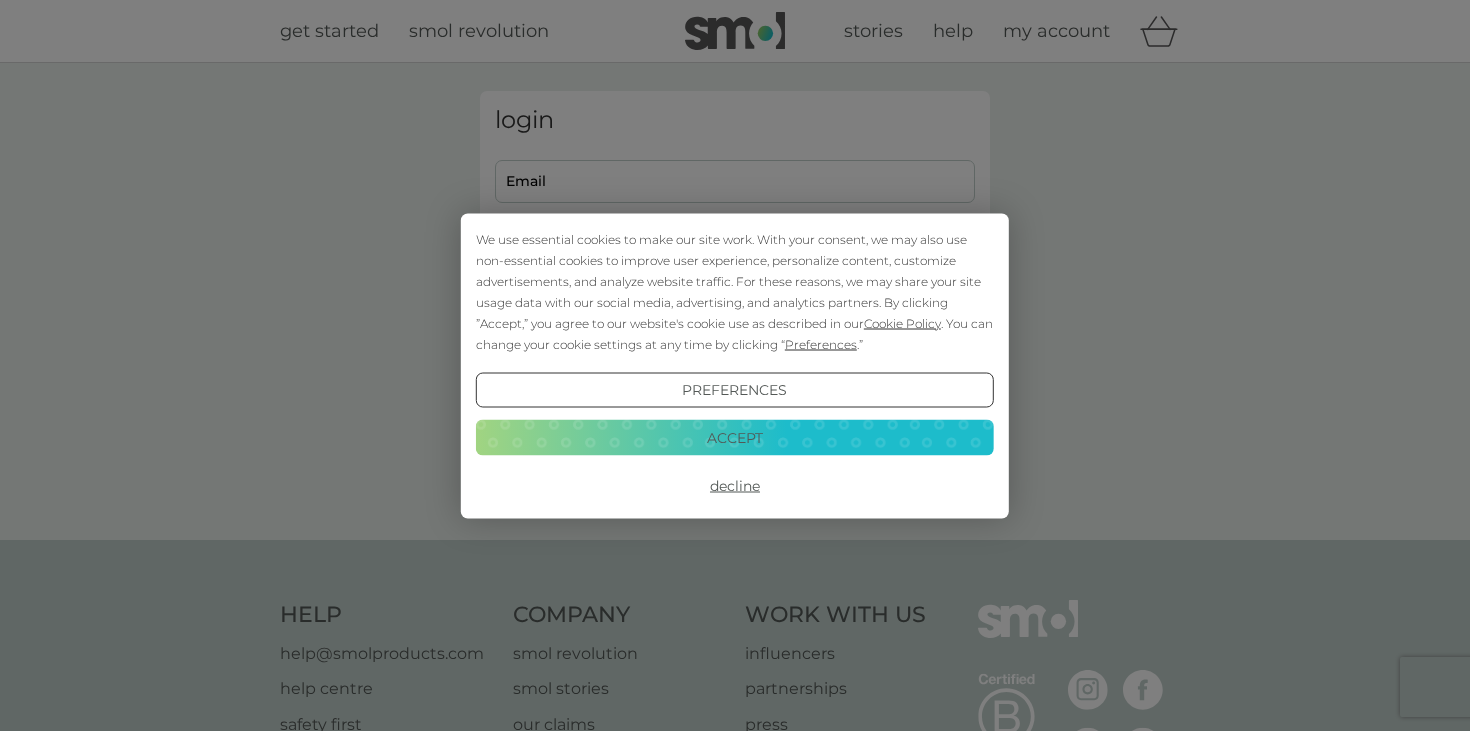 click on "Decline" at bounding box center (735, 486) 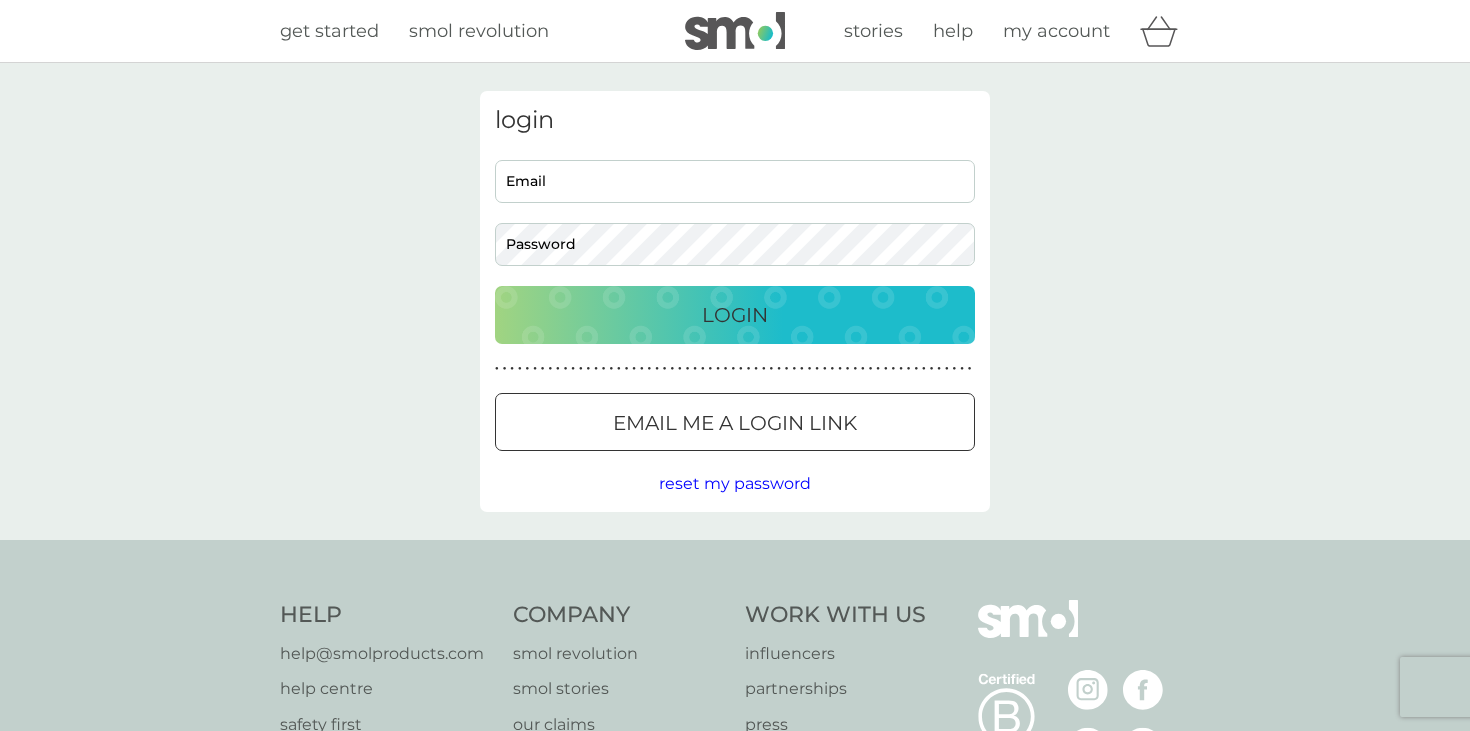 scroll, scrollTop: 0, scrollLeft: 0, axis: both 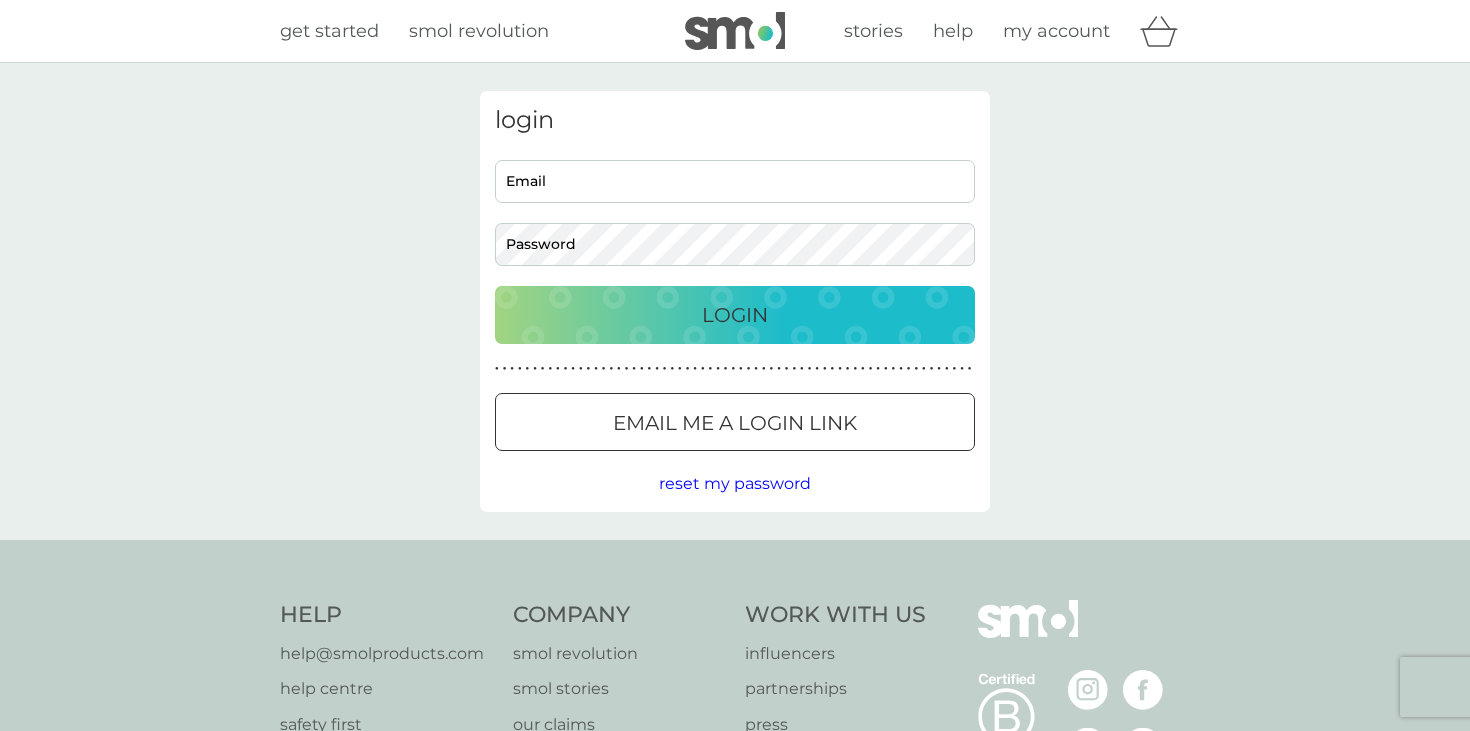 click on "Email" at bounding box center [735, 181] 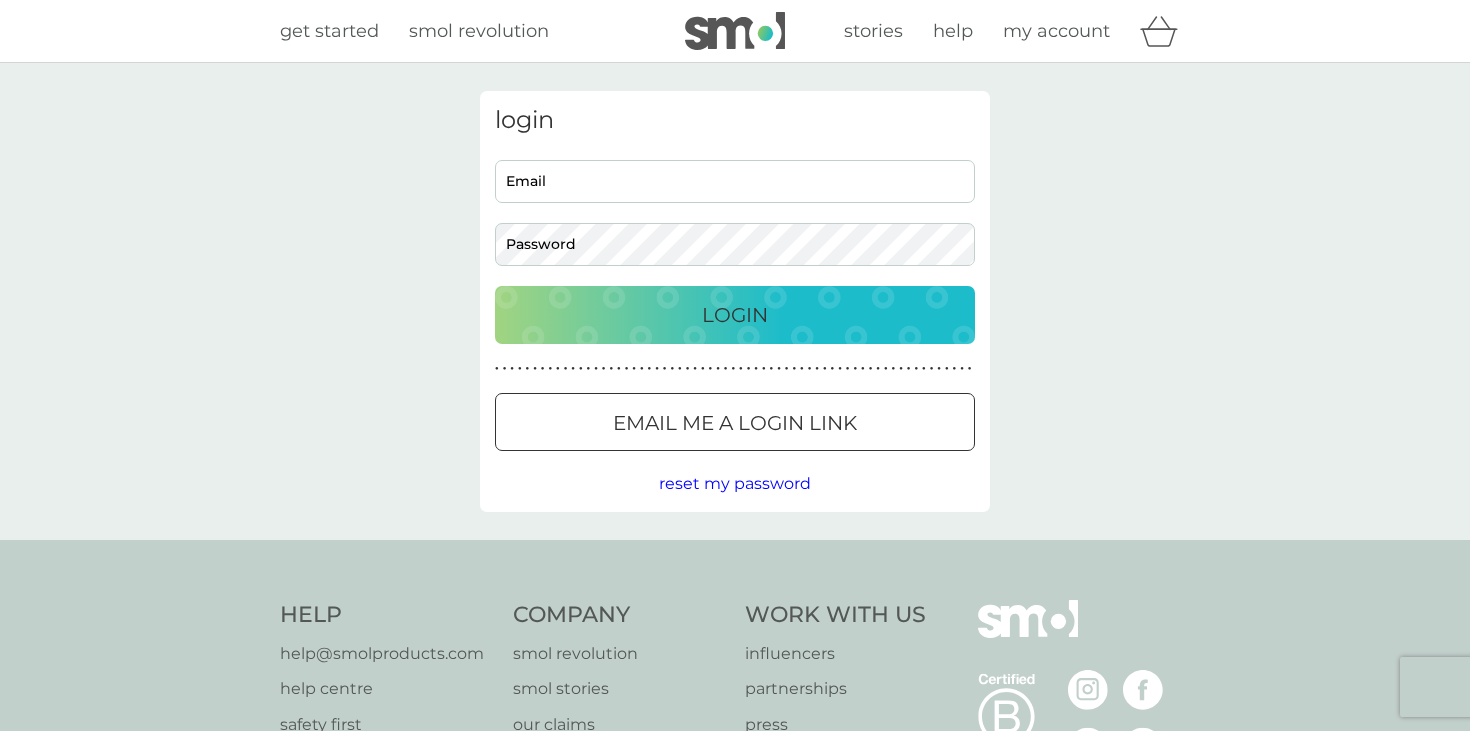 type on "[USERNAME]@example.com" 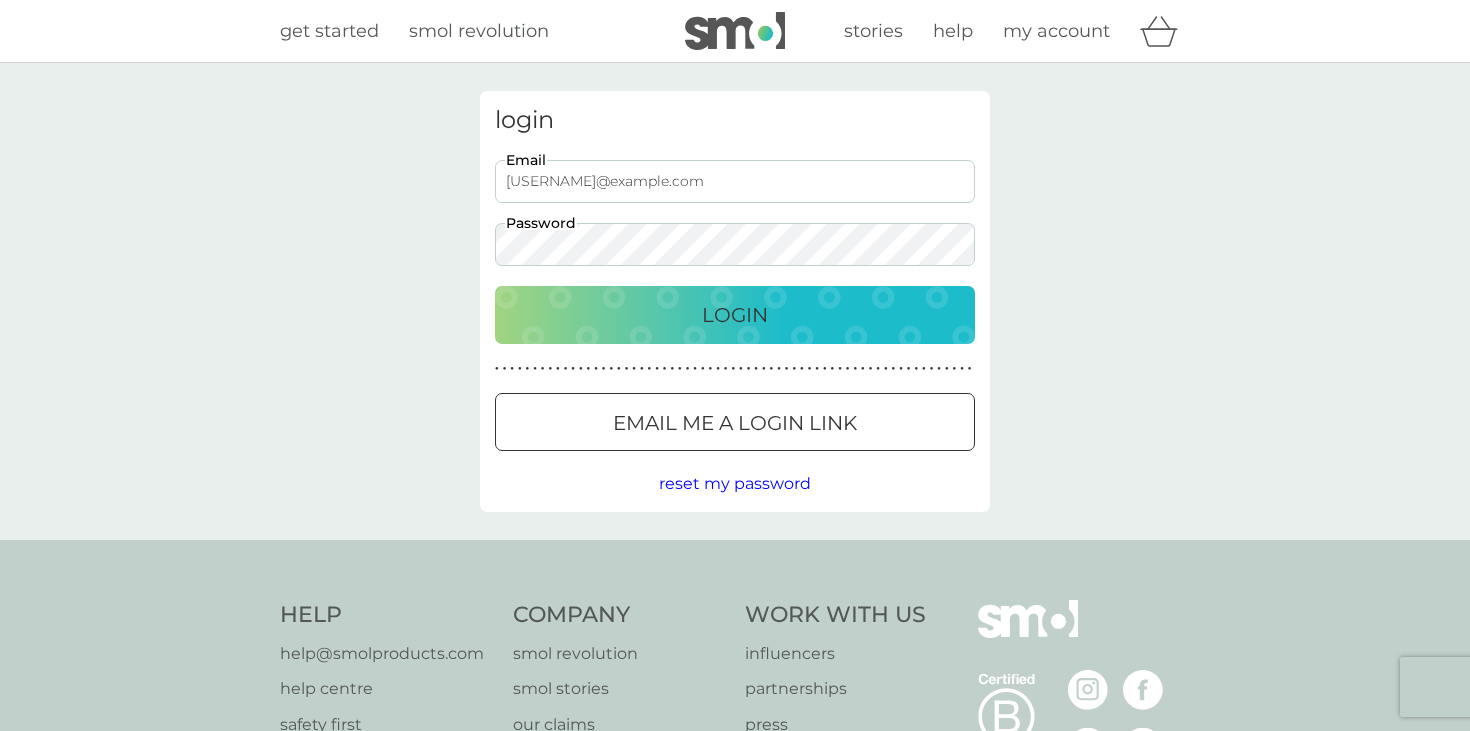 click on "Login" at bounding box center [735, 315] 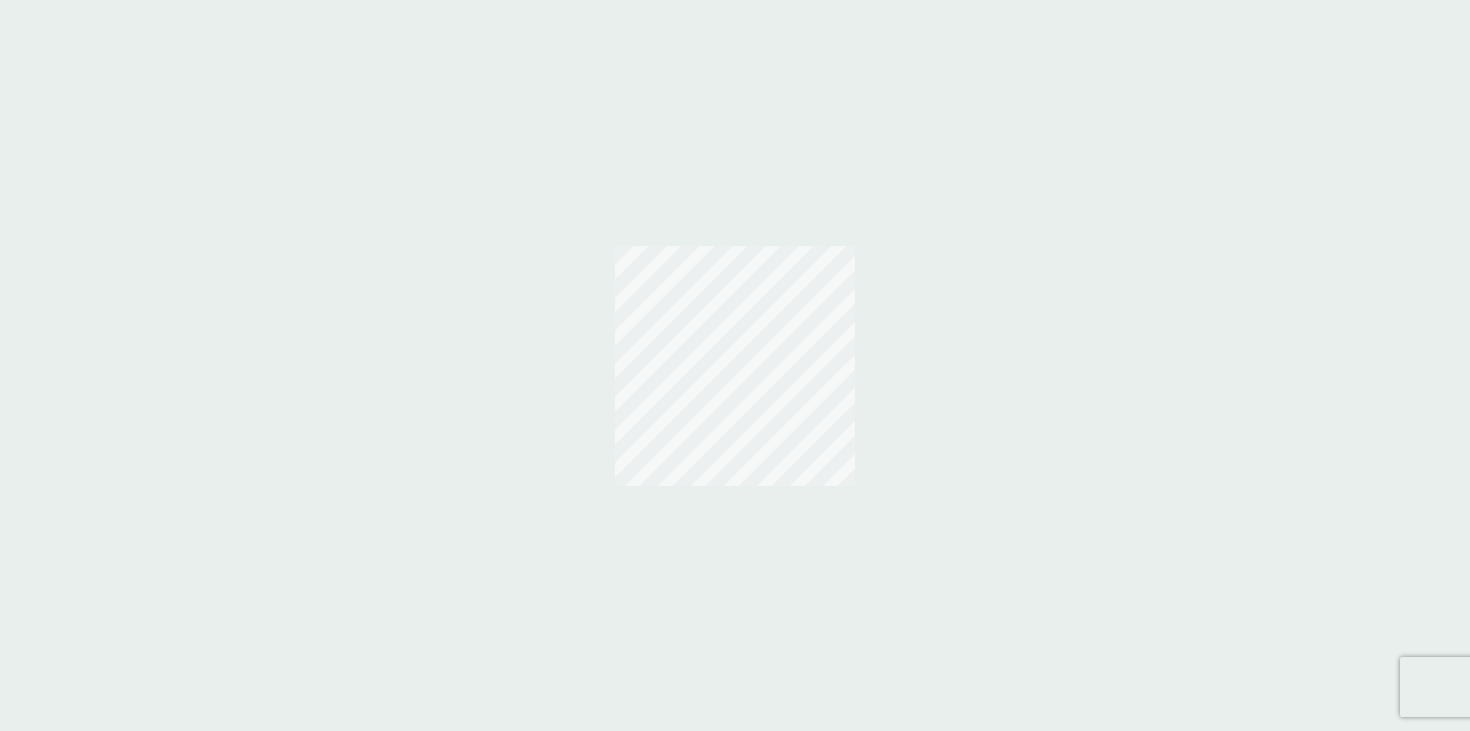 scroll, scrollTop: 0, scrollLeft: 0, axis: both 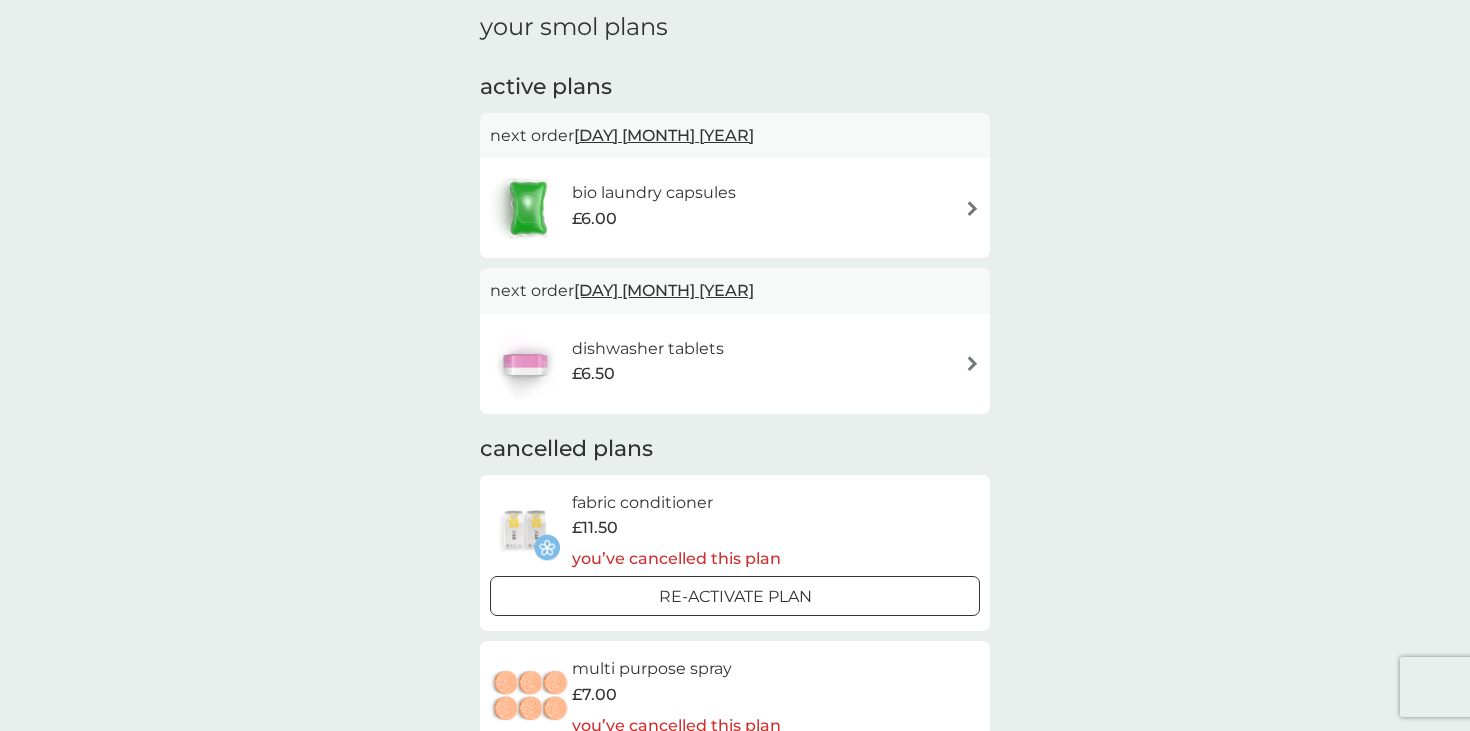 click on "£6.00" at bounding box center [654, 219] 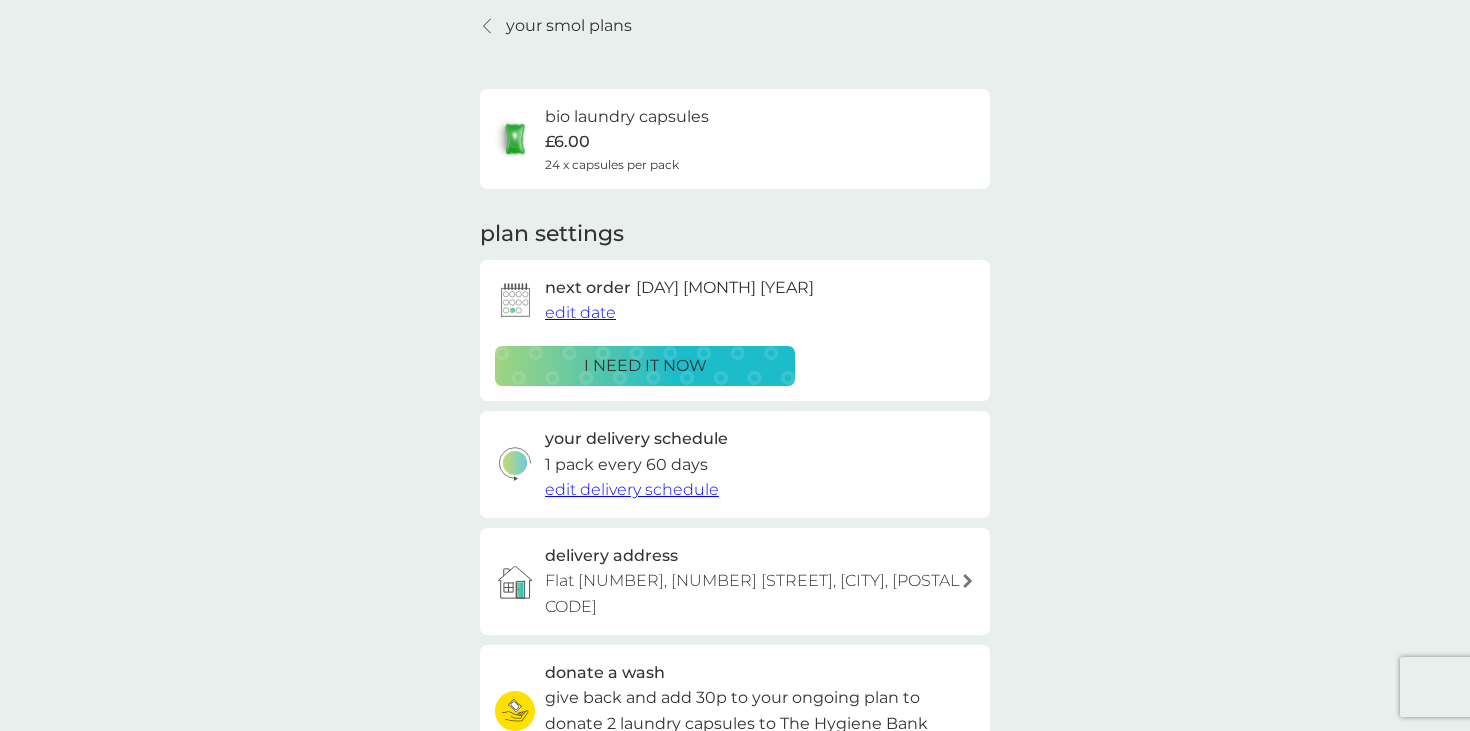 scroll, scrollTop: 0, scrollLeft: 0, axis: both 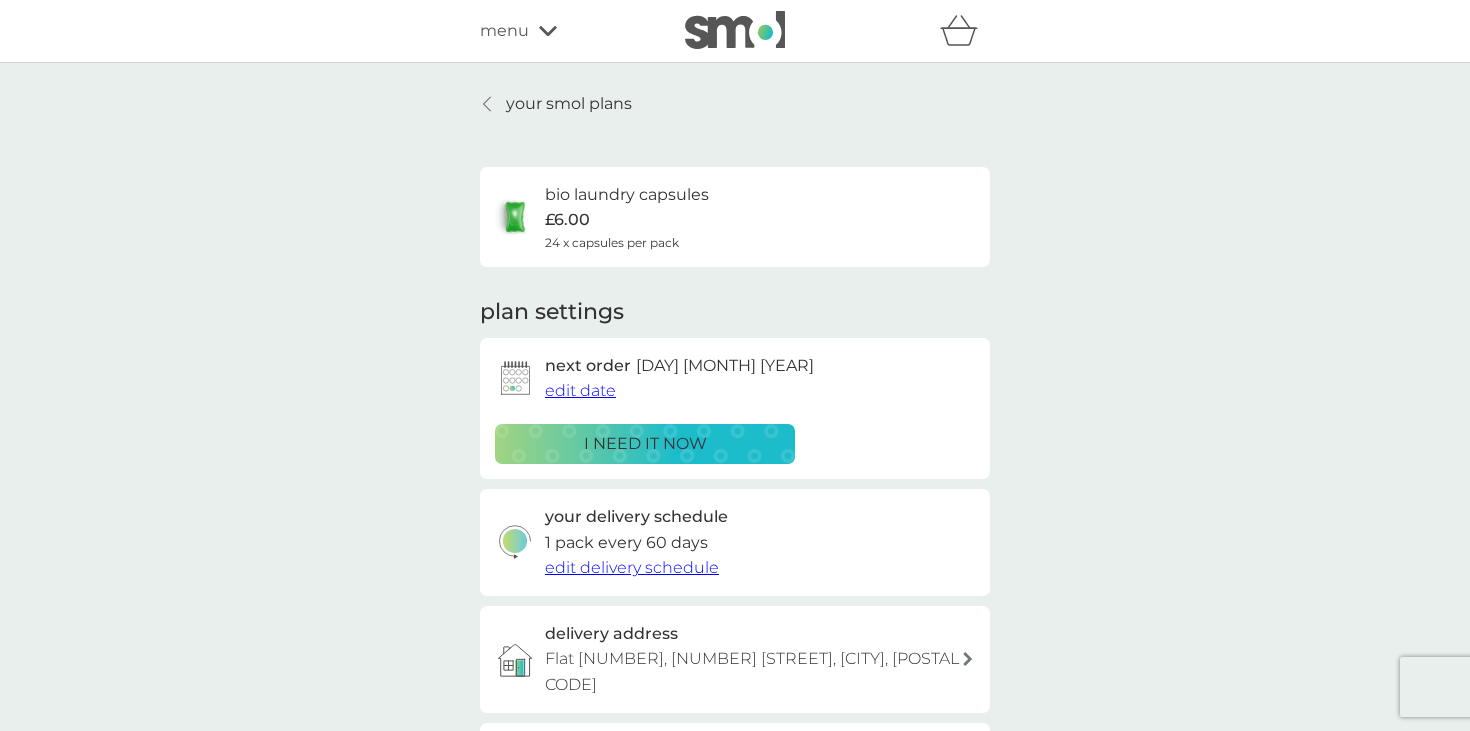 click on "i need it now" at bounding box center (645, 444) 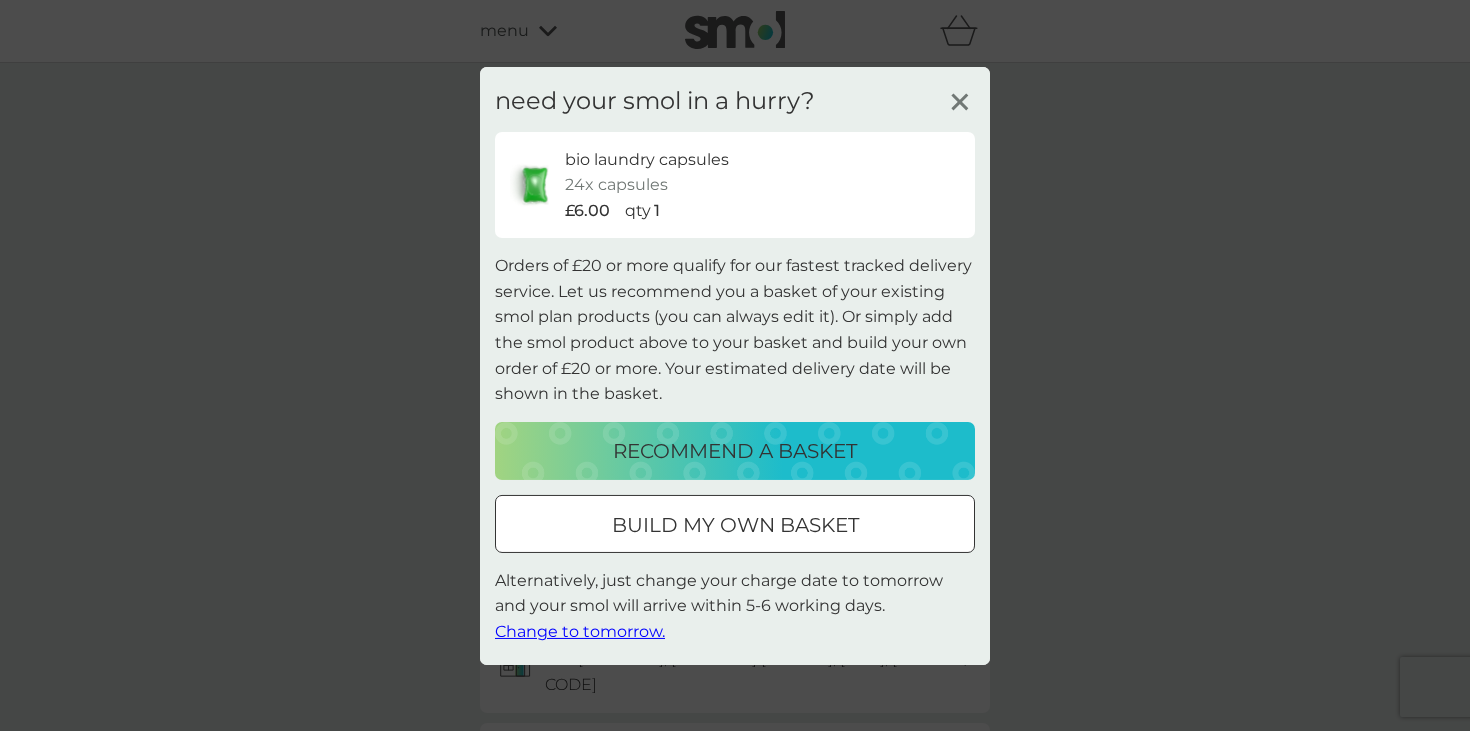 click at bounding box center [735, 524] 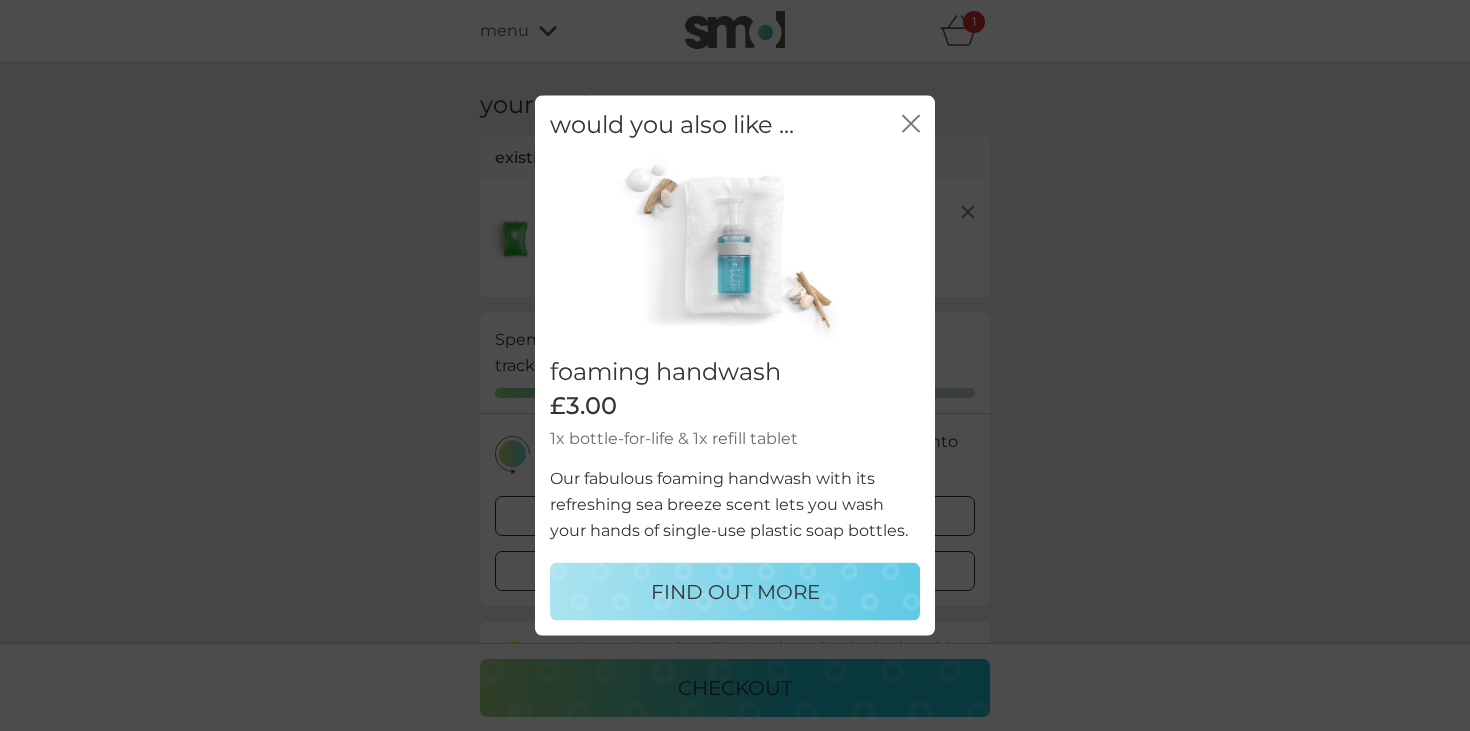click on "close" 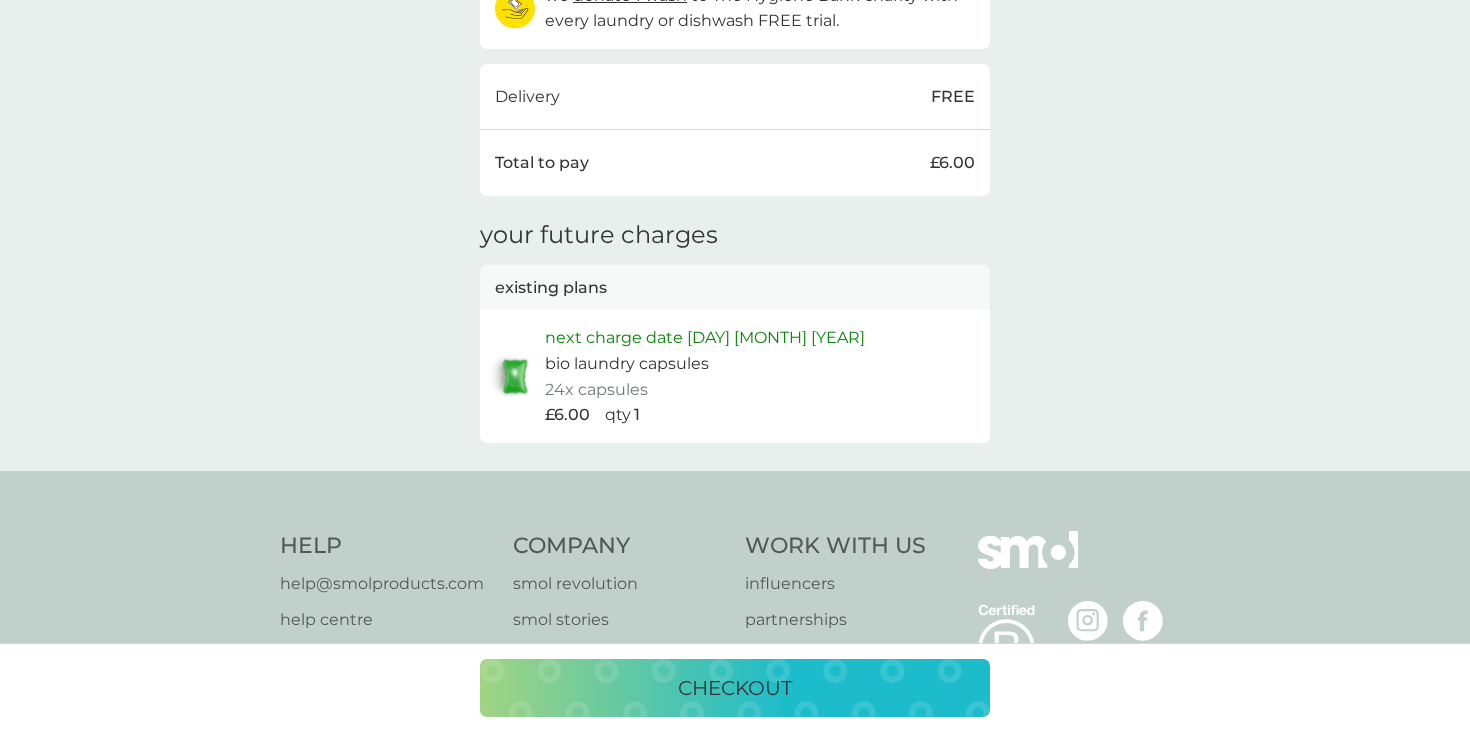 scroll, scrollTop: 639, scrollLeft: 0, axis: vertical 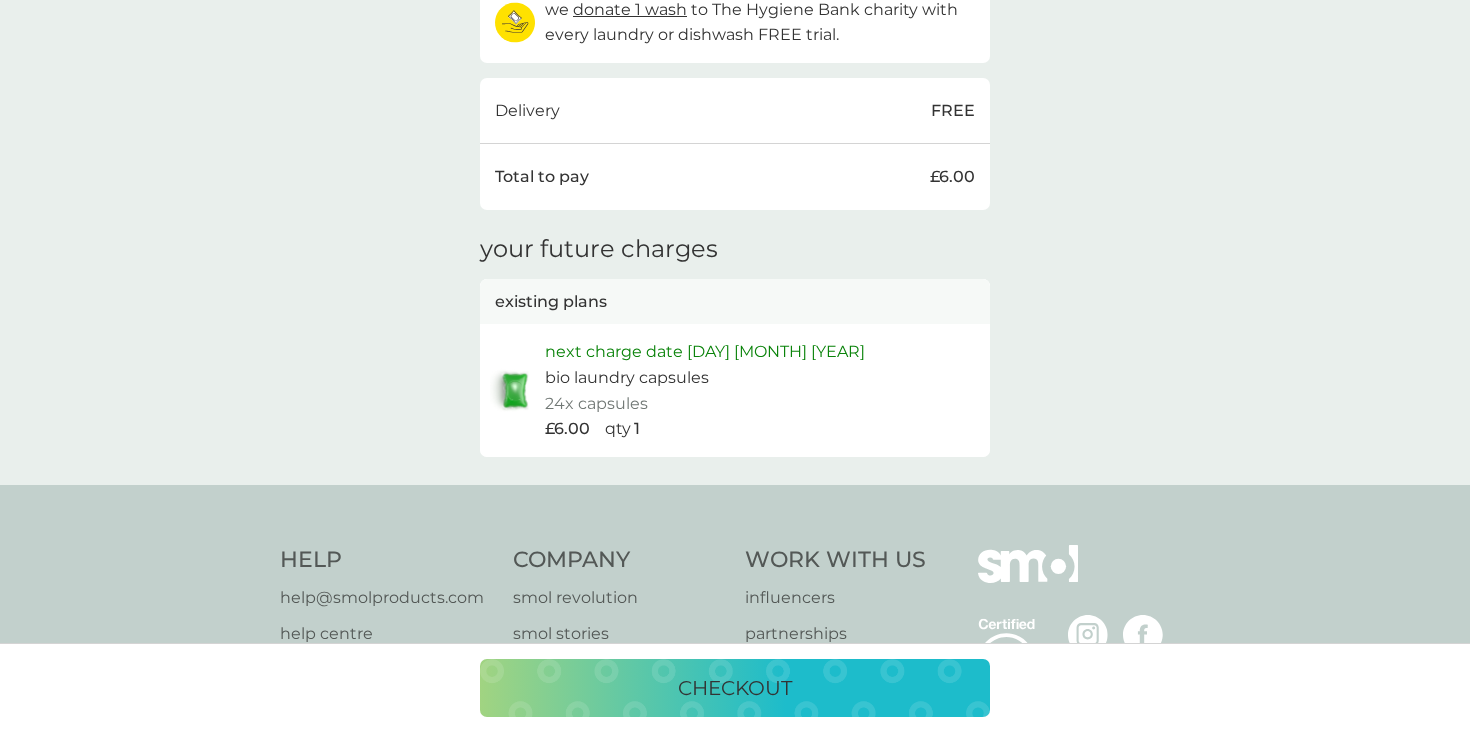 click on "checkout" at bounding box center (735, 688) 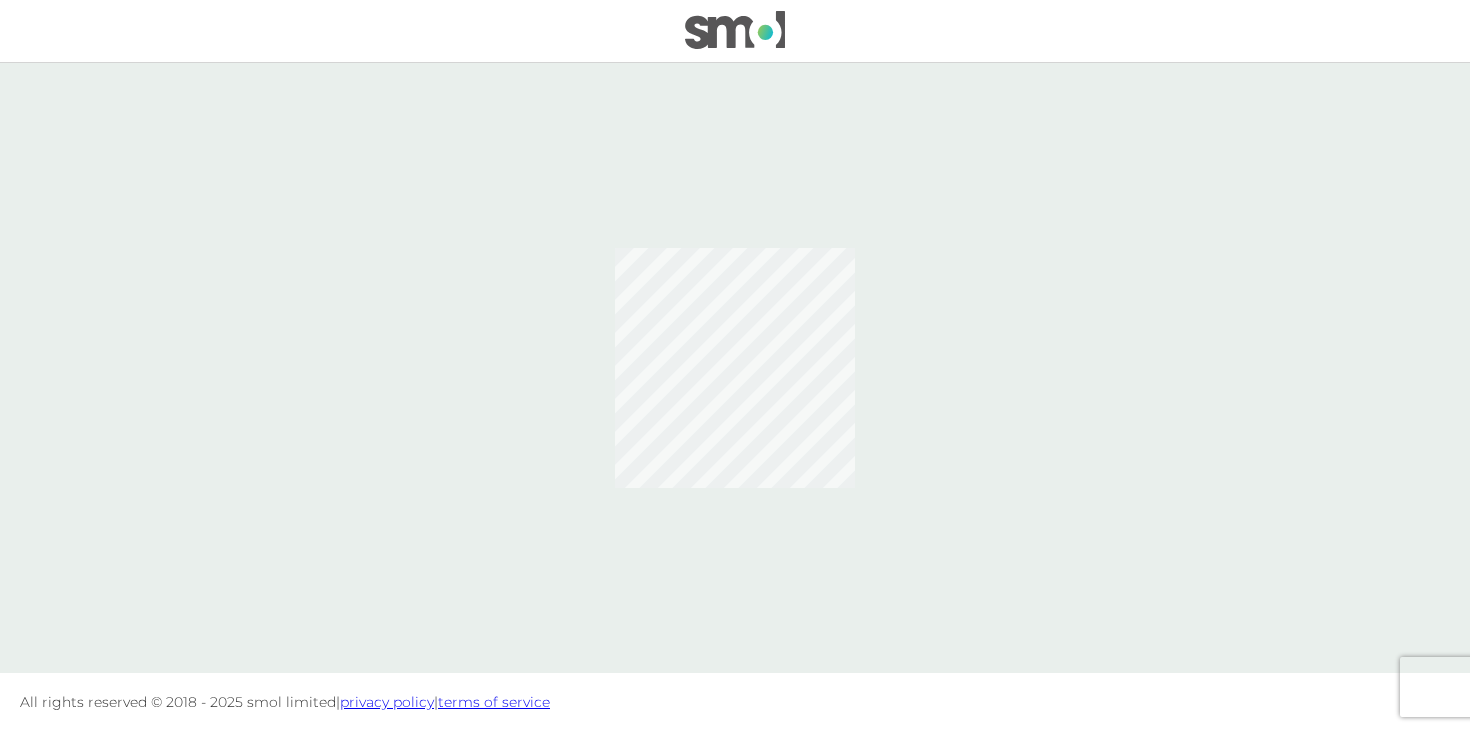 scroll, scrollTop: 0, scrollLeft: 0, axis: both 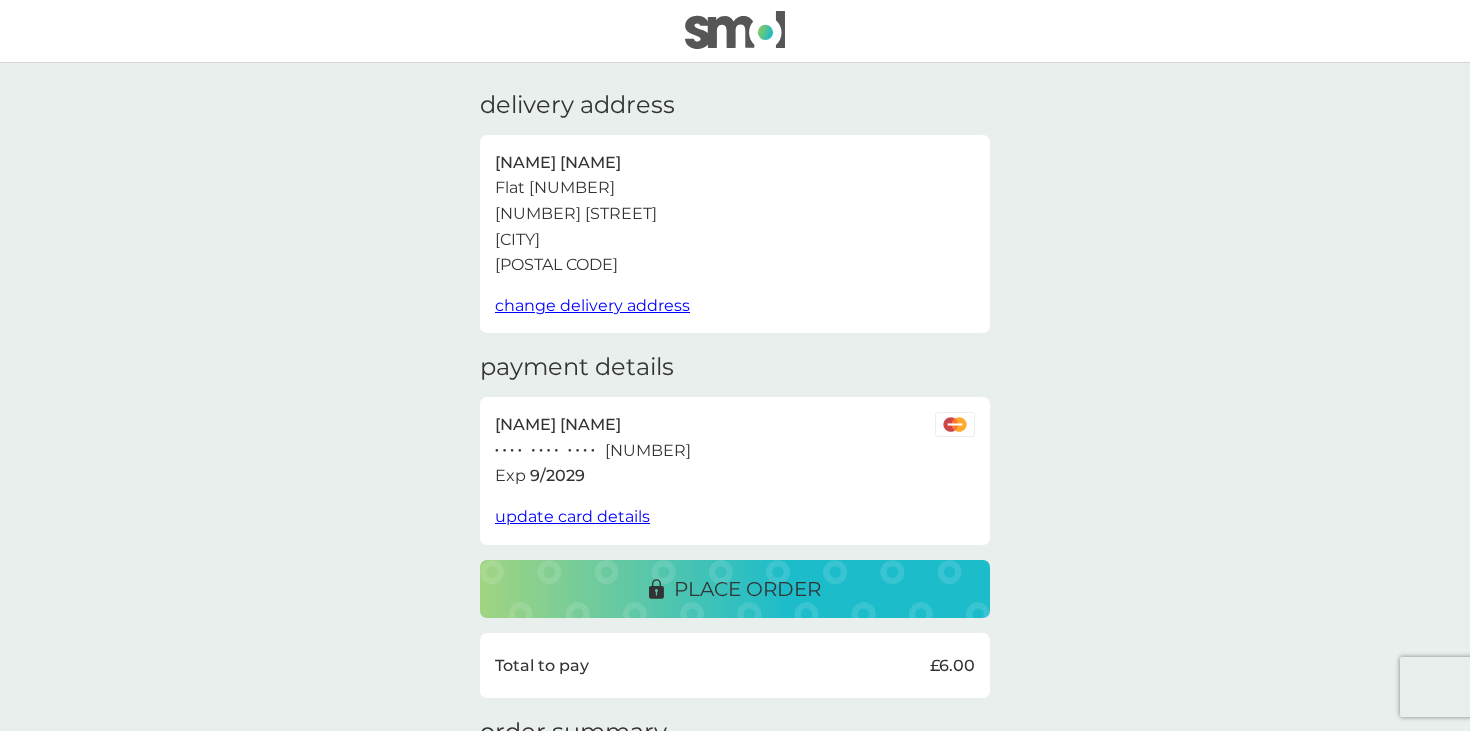 click on "place order" at bounding box center [747, 589] 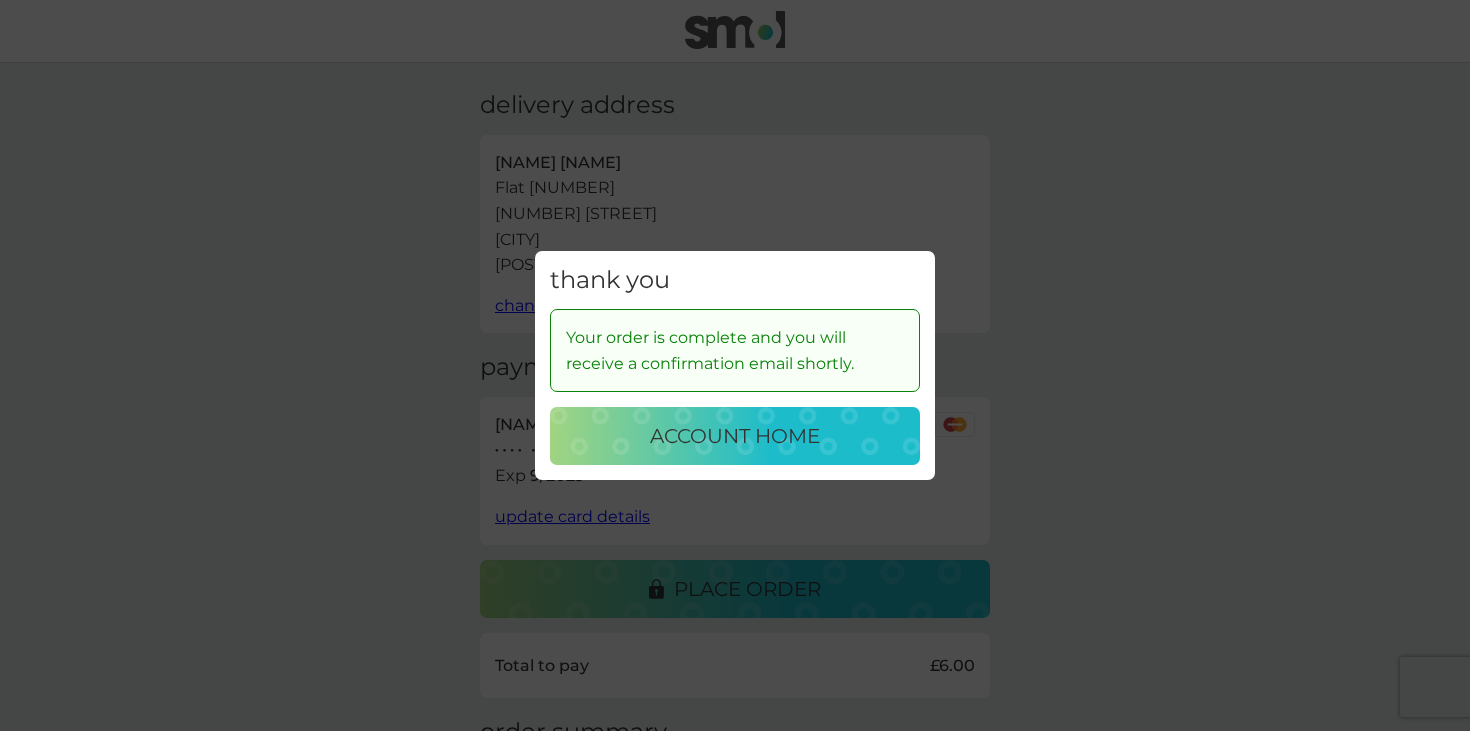 click on "account home" at bounding box center (735, 436) 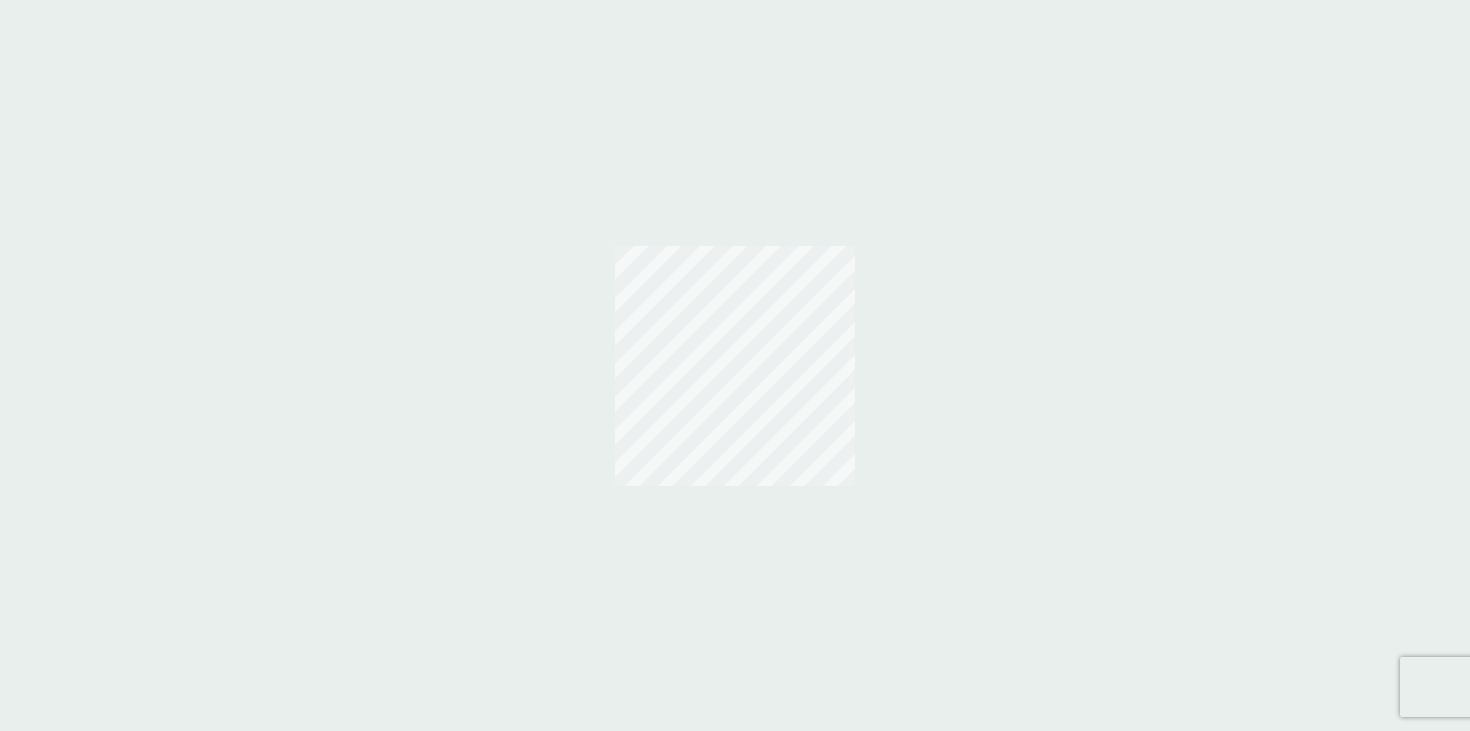 scroll, scrollTop: 0, scrollLeft: 0, axis: both 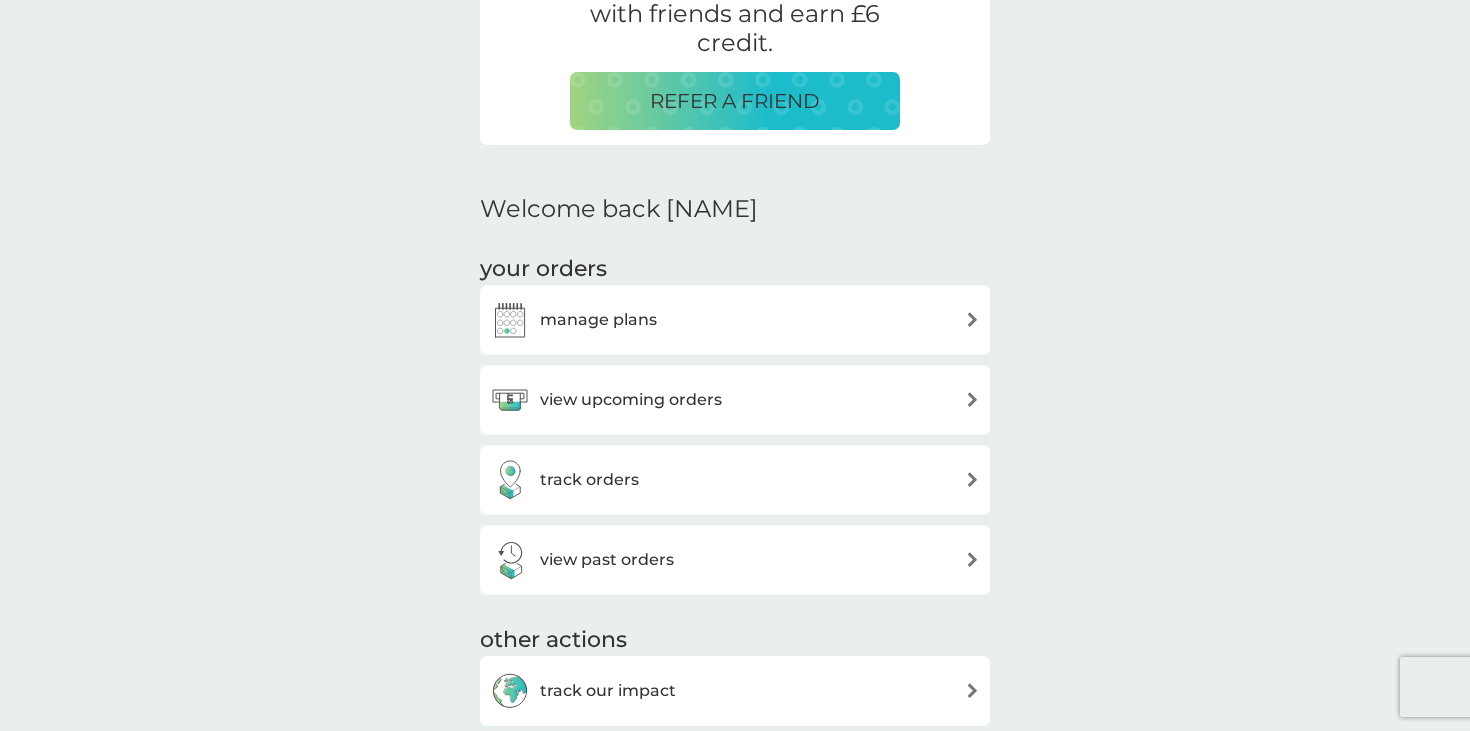 click on "manage plans" at bounding box center [735, 320] 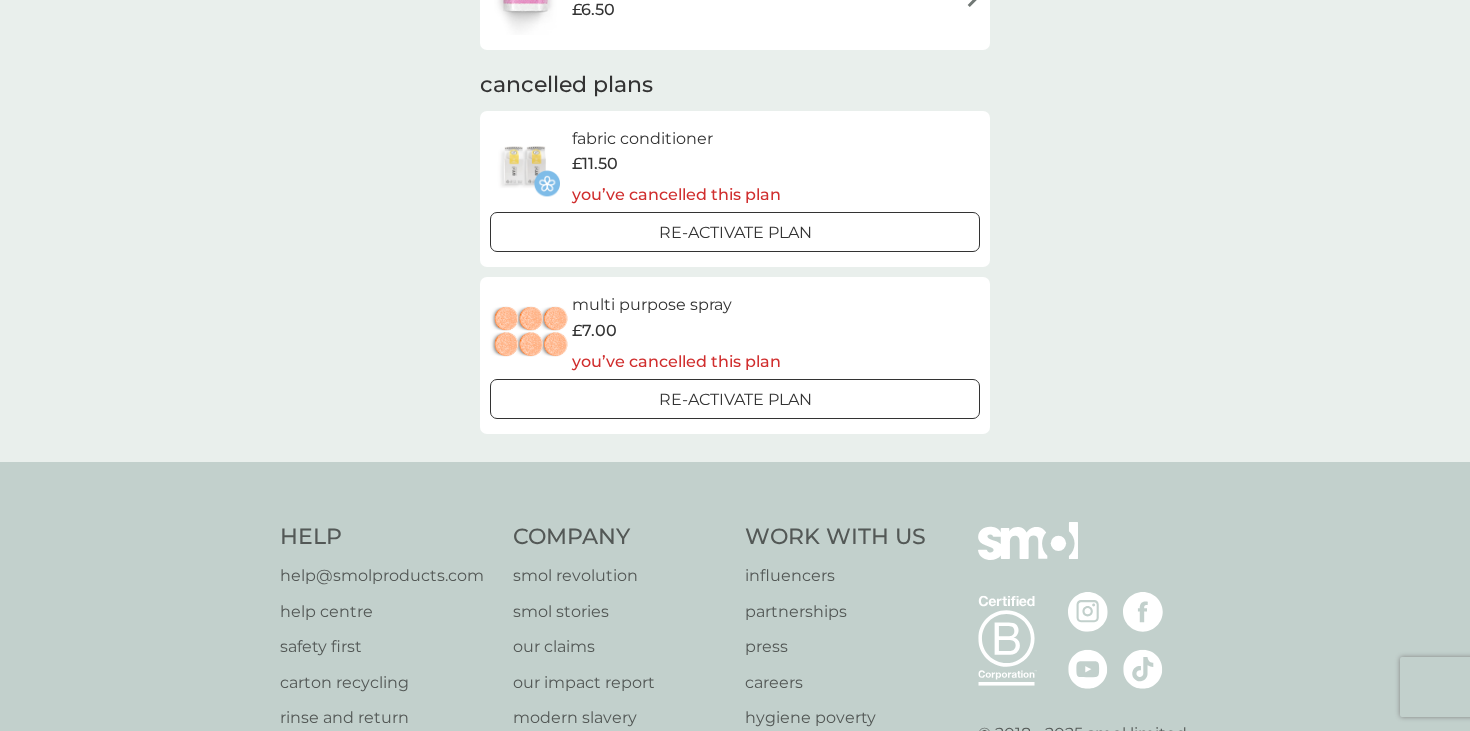 scroll, scrollTop: 0, scrollLeft: 0, axis: both 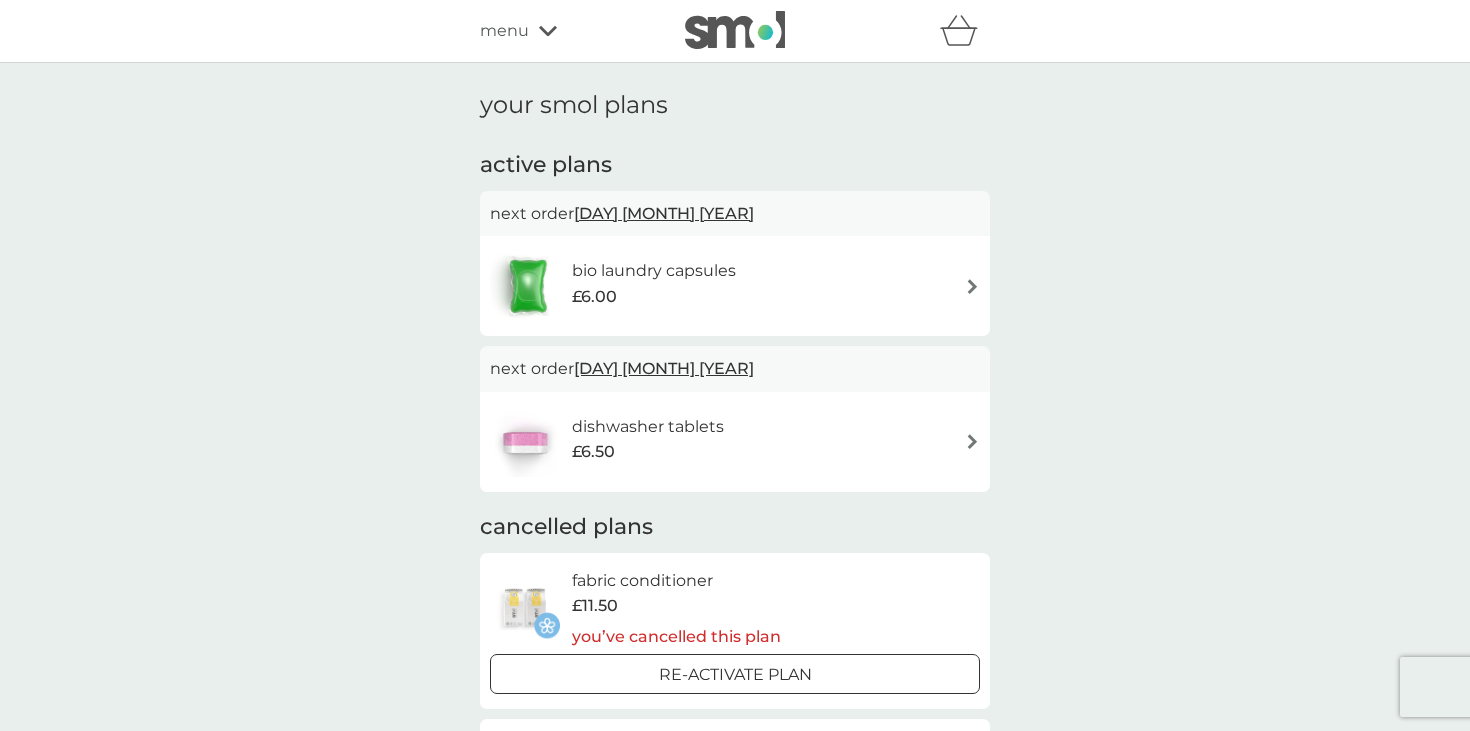 click on "bio laundry capsules £6.00" at bounding box center [735, 286] 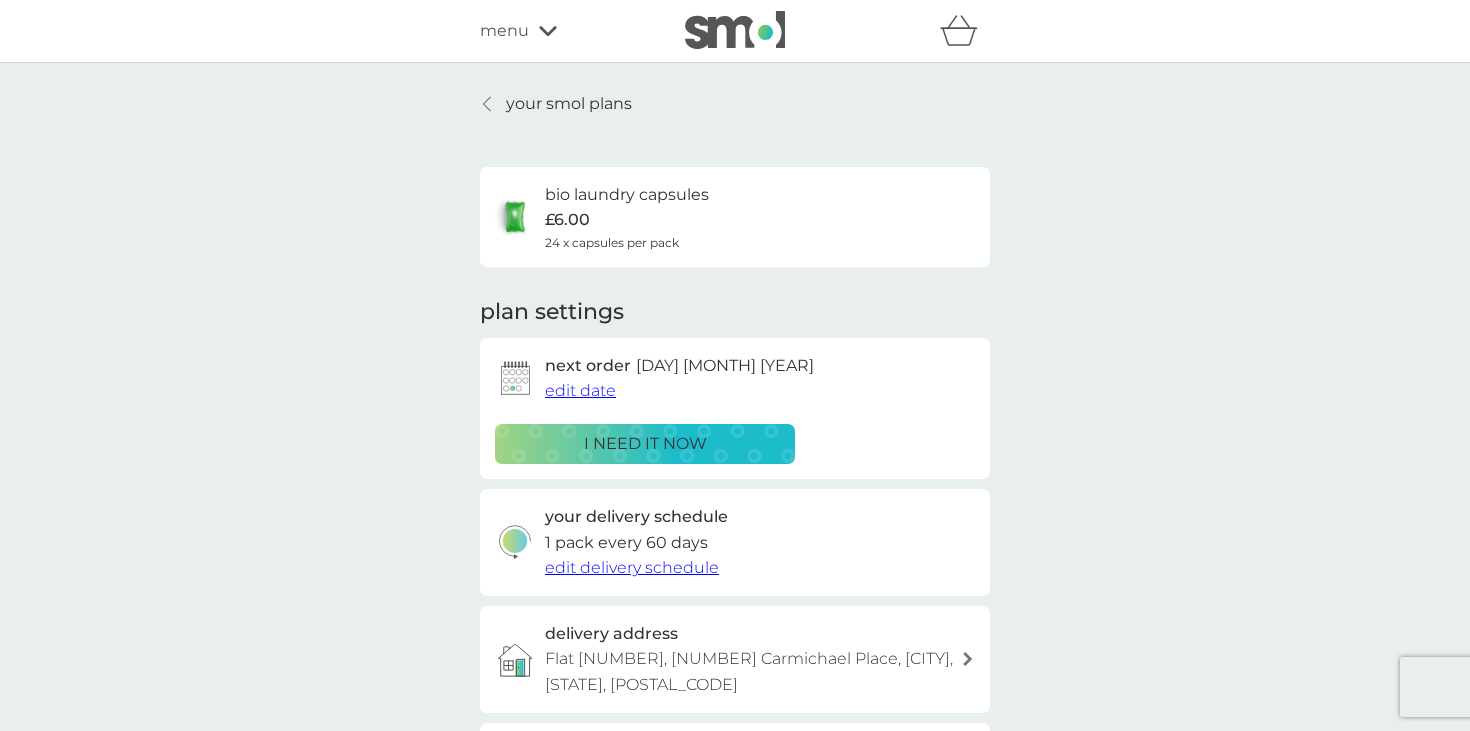 click on "edit delivery schedule" at bounding box center [632, 567] 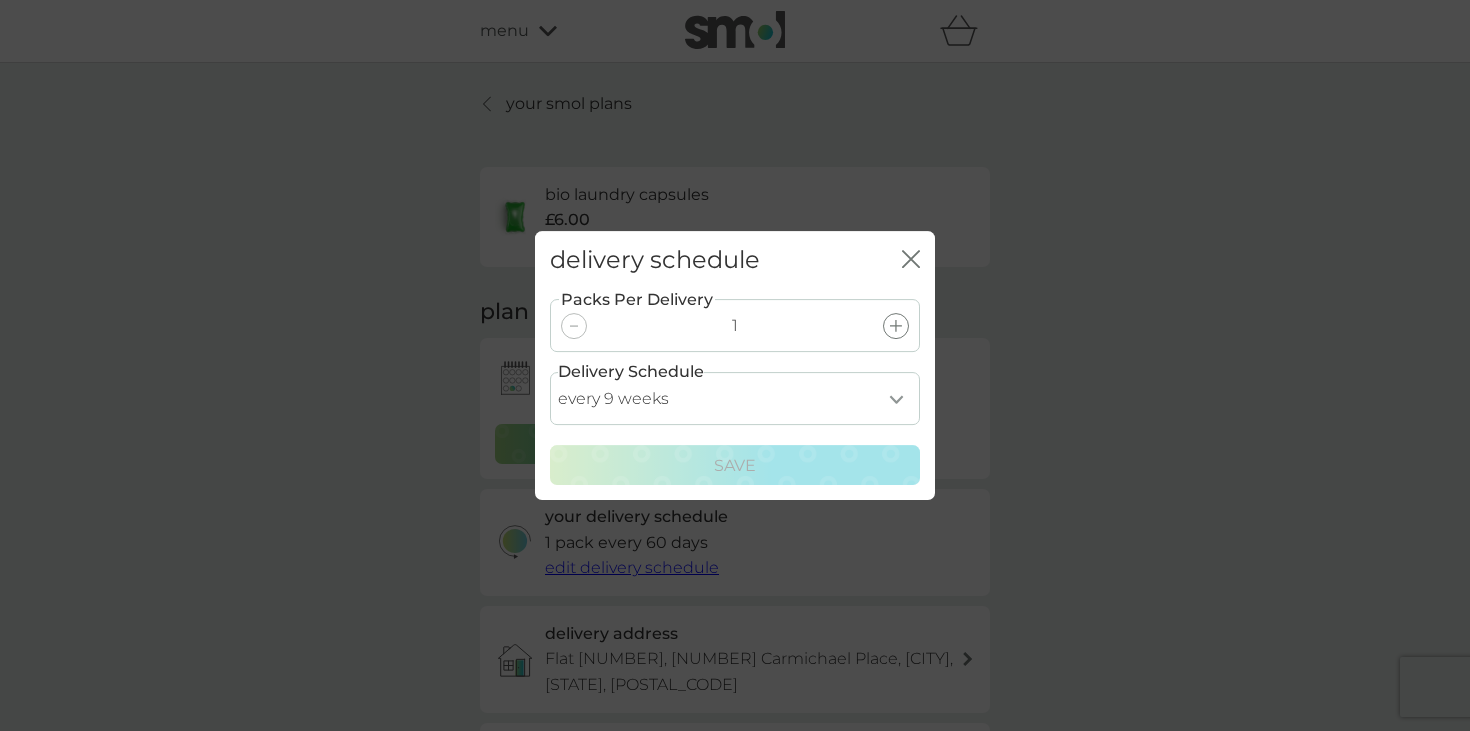 click on "every 1 week every 2 weeks every 3 weeks every 4 weeks every 5 weeks every 6 weeks every 7 weeks every 8 weeks every 9 weeks every 10 weeks every 11 weeks every 12 weeks every 13 weeks every 14 weeks every 15 weeks every 16 weeks every 17 weeks" at bounding box center [735, 398] 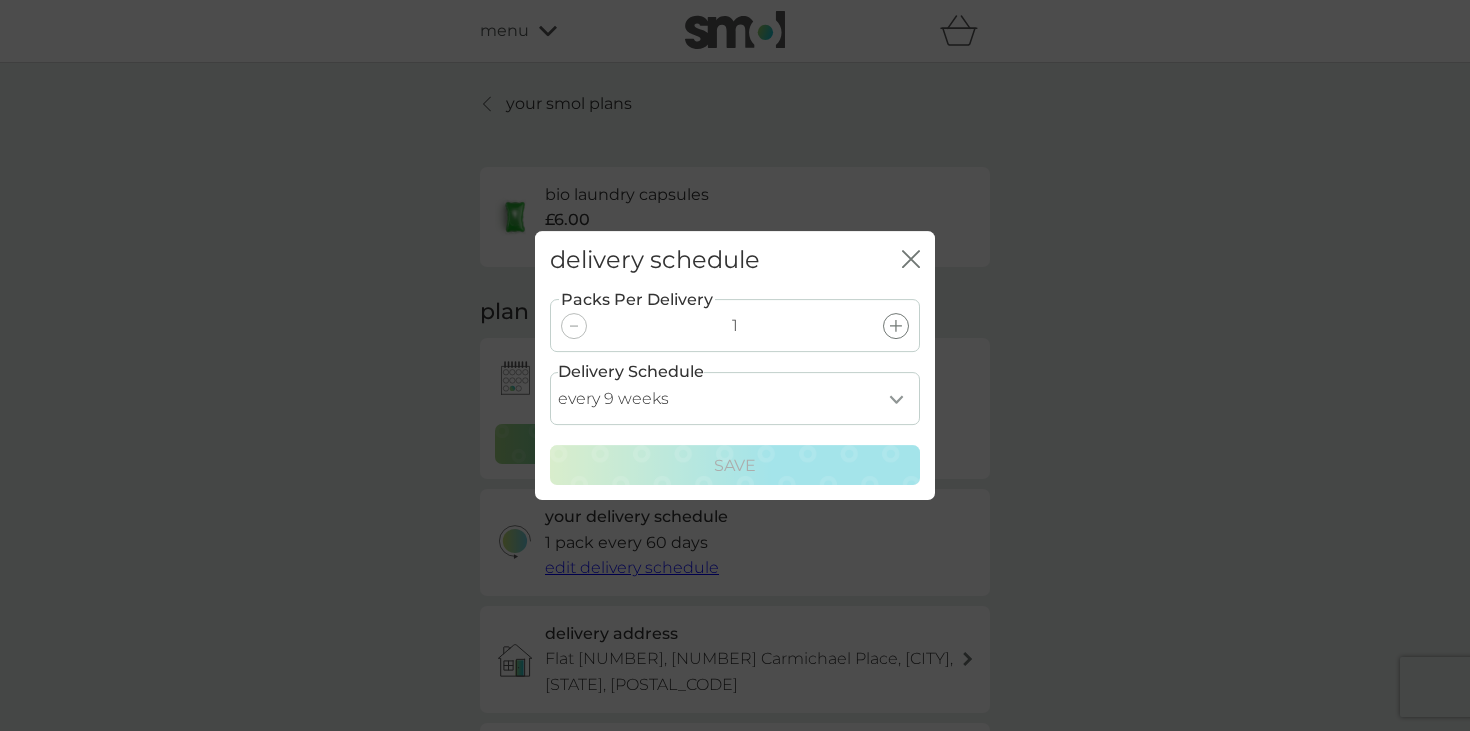 select on "42" 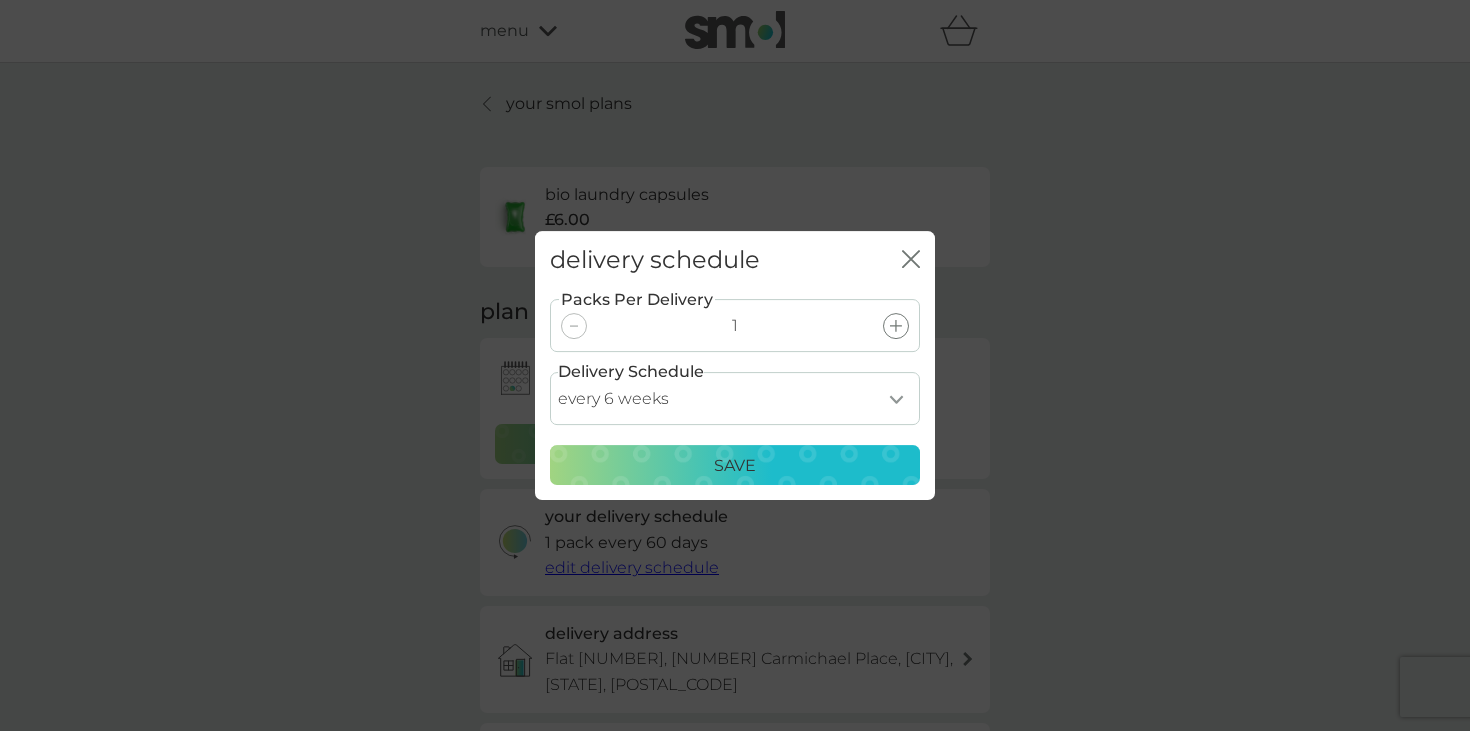 click on "Save" at bounding box center [735, 466] 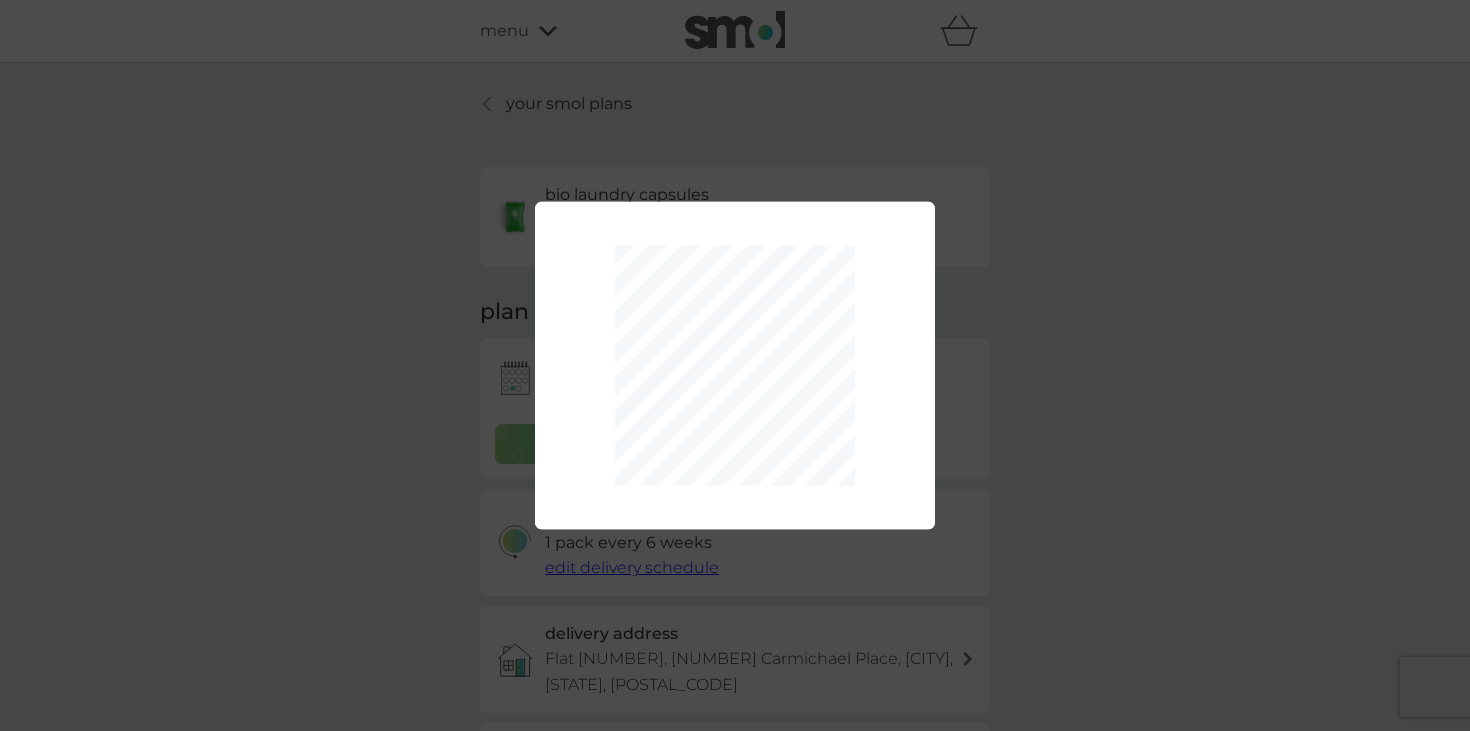 click on "Packs Per Delivery 1 Delivery Schedule every 1 week every 2 weeks every 3 weeks every 4 weeks every 5 weeks every 6 weeks every 7 weeks every 8 weeks every 9 weeks every 10 weeks every 11 weeks every 12 weeks every 13 weeks every 14 weeks every 15 weeks every 16 weeks every 17 weeks Save" at bounding box center (735, 365) 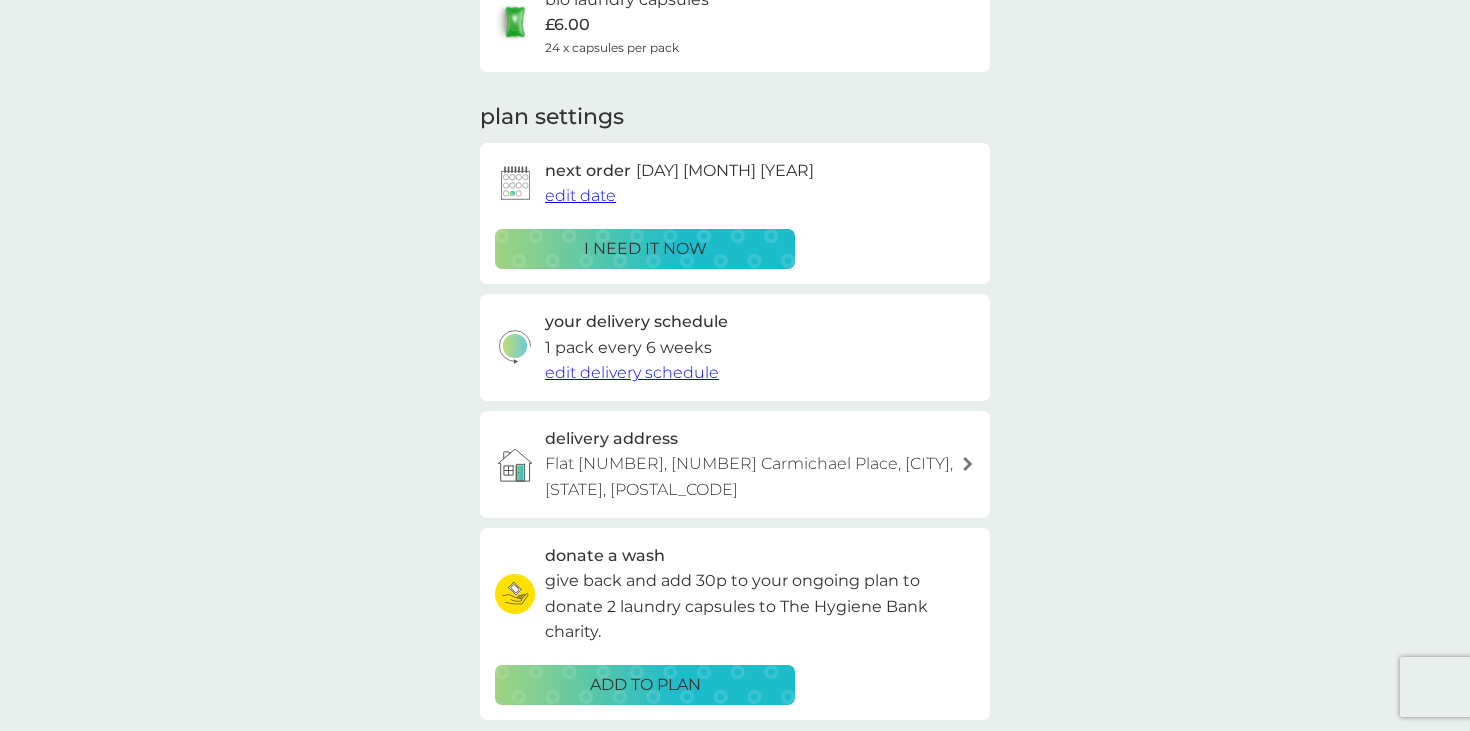 scroll, scrollTop: 0, scrollLeft: 0, axis: both 